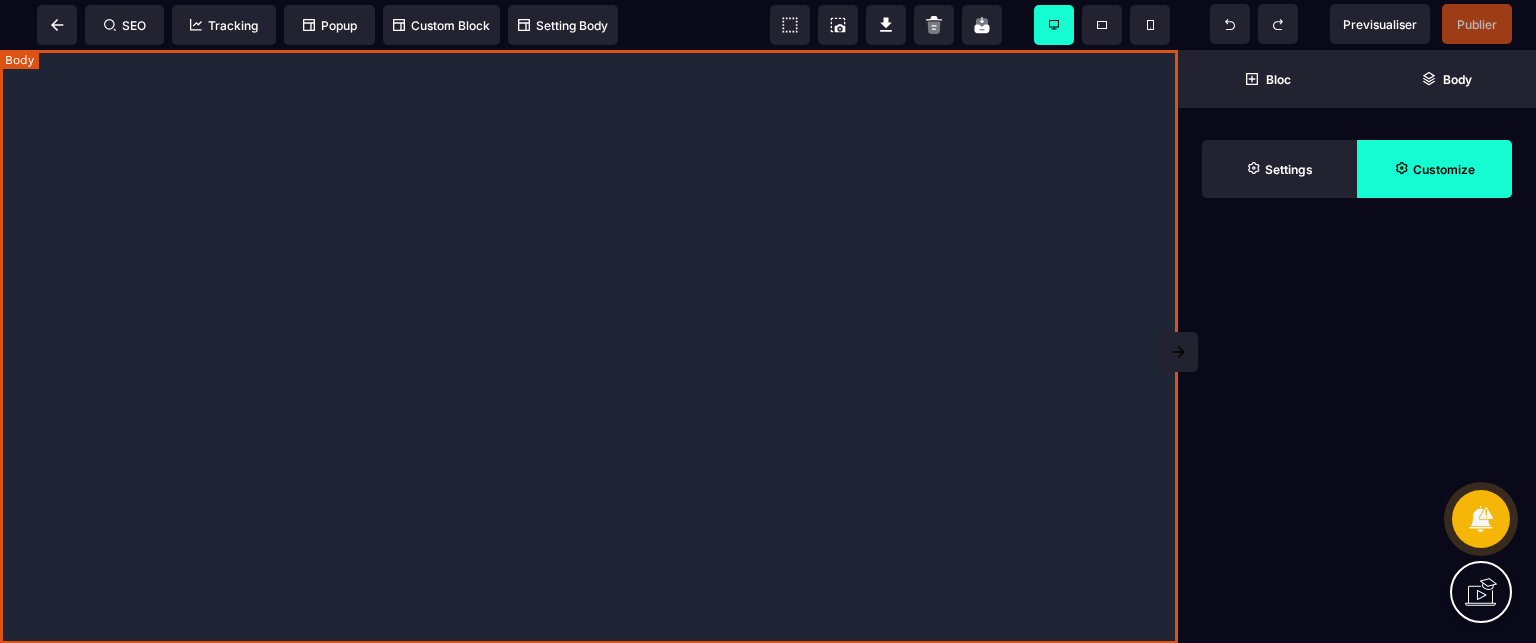 scroll, scrollTop: 0, scrollLeft: 0, axis: both 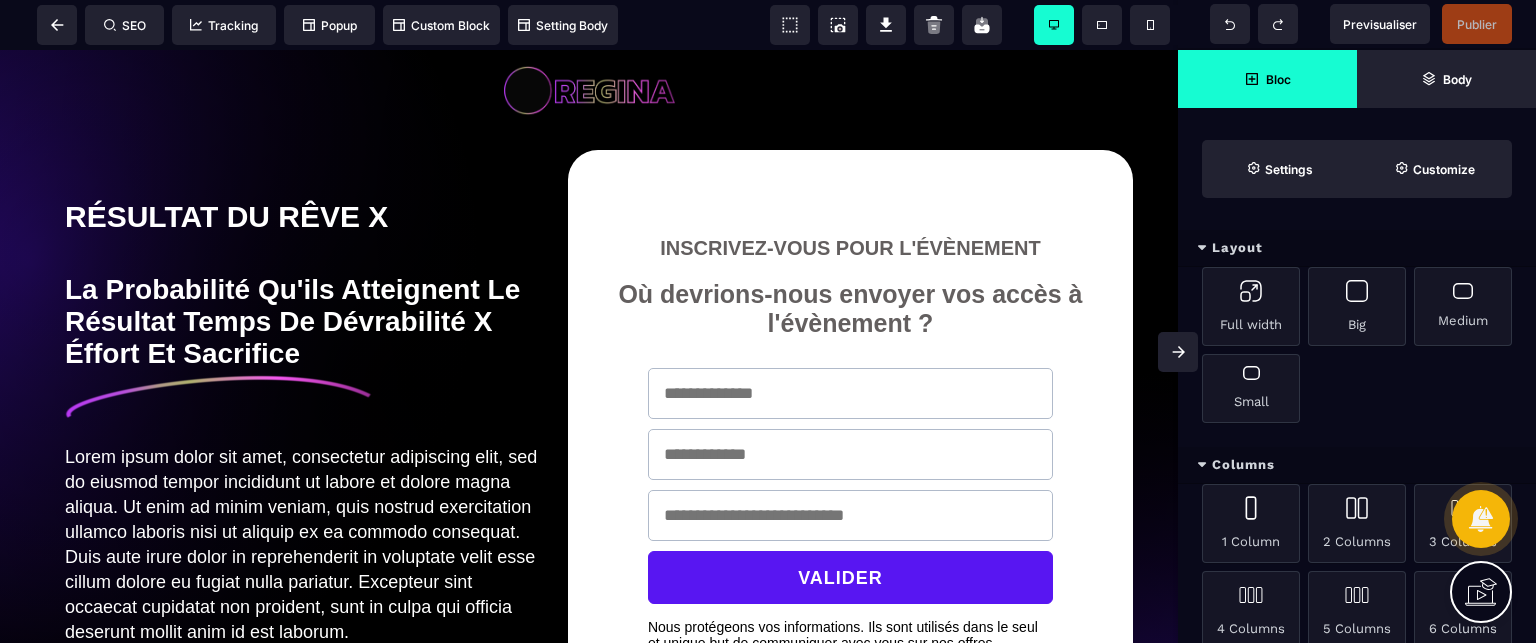 click at bounding box center (1178, 352) 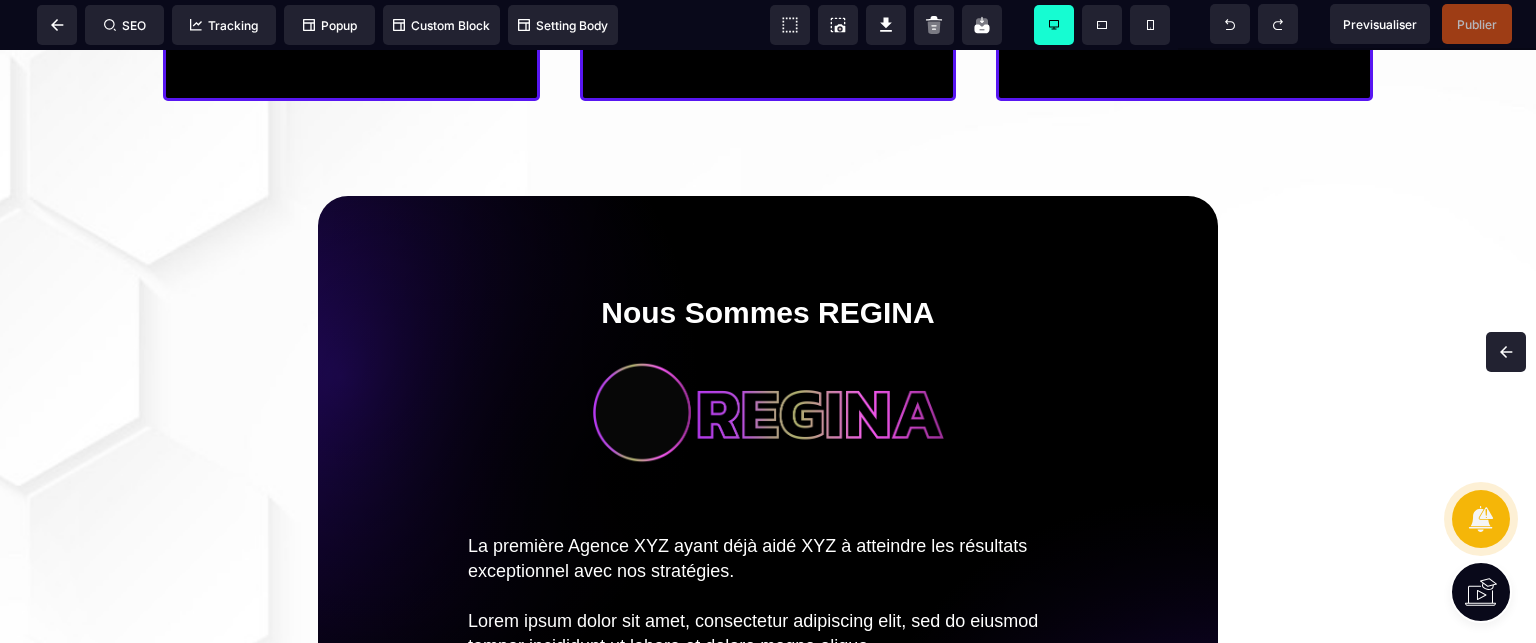 scroll, scrollTop: 1806, scrollLeft: 0, axis: vertical 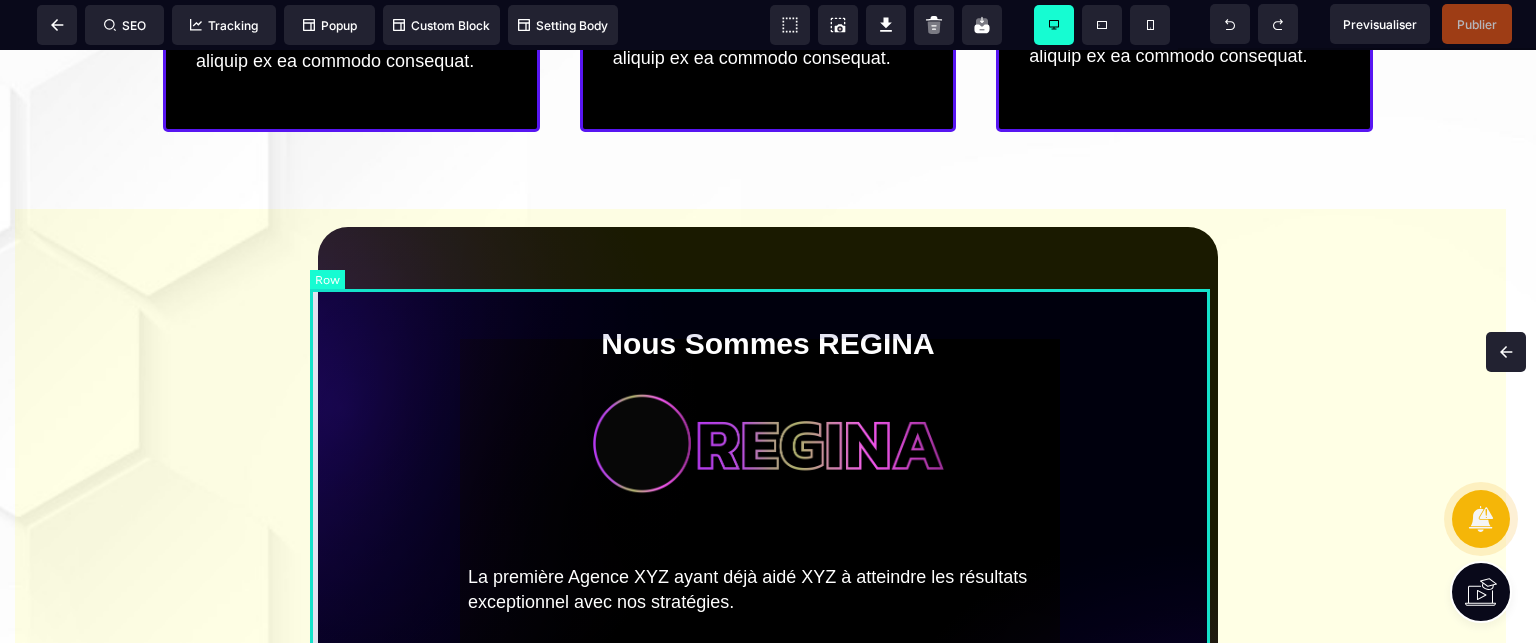 click on "Nous Sommes REGINA La première Agence XYZ ayant déjà aidé XYZ à atteindre les résultats exceptionnel avec nos stratégies.
Lorem ipsum dolor sit amet, consectetur adipiscing elit, sed do eiusmod tempor incididunt ut labore et dolore magna aliqua.
Ut enim ad minim veniam, quis nostrud exercitation ullamco laboris nisi ut aliquip ex ea commodo consequat.
Duis aute irure dolor in reprehenderit in voluptate velit esse cillum dolore eu fugiat nulla pariatur. Excepteur sint occaecat cupidatat non proident, sunt in culpa qui officia deserunt mollit anim id est laborum. RESERVEZ VOTRE PLACE" at bounding box center (768, 630) 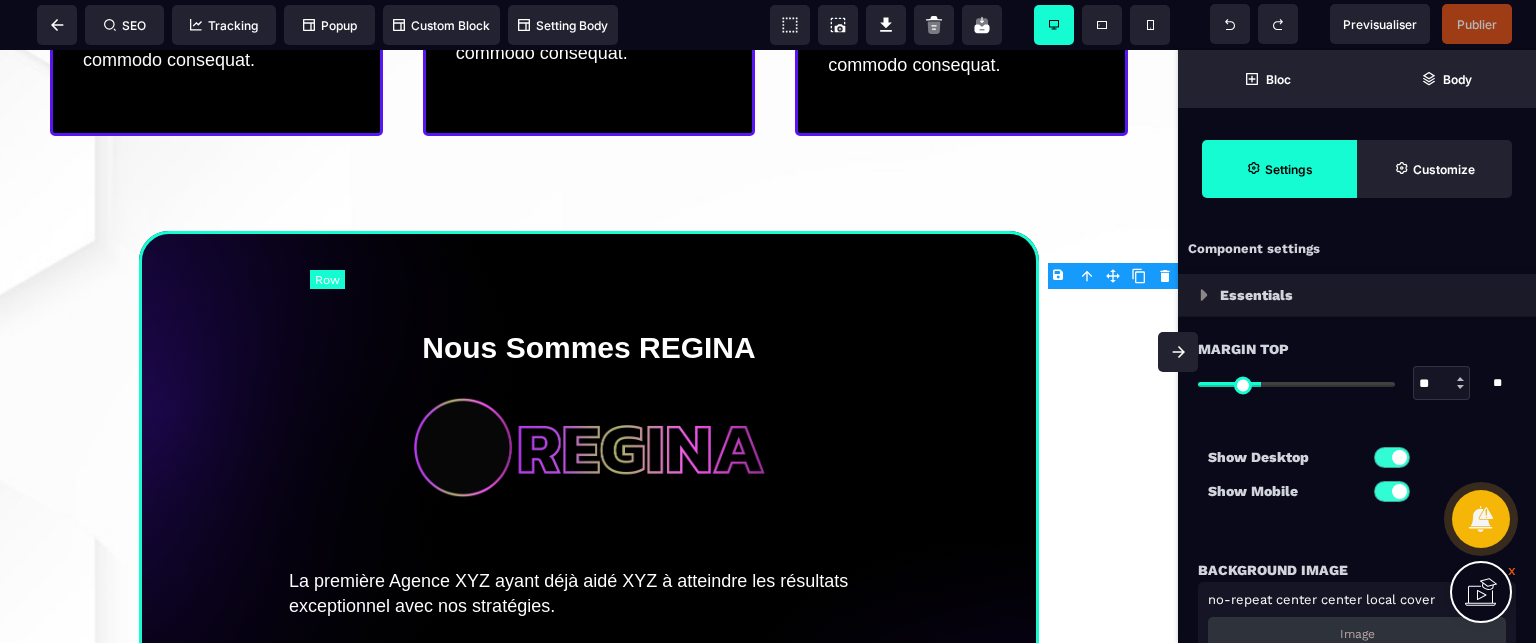 type on "*" 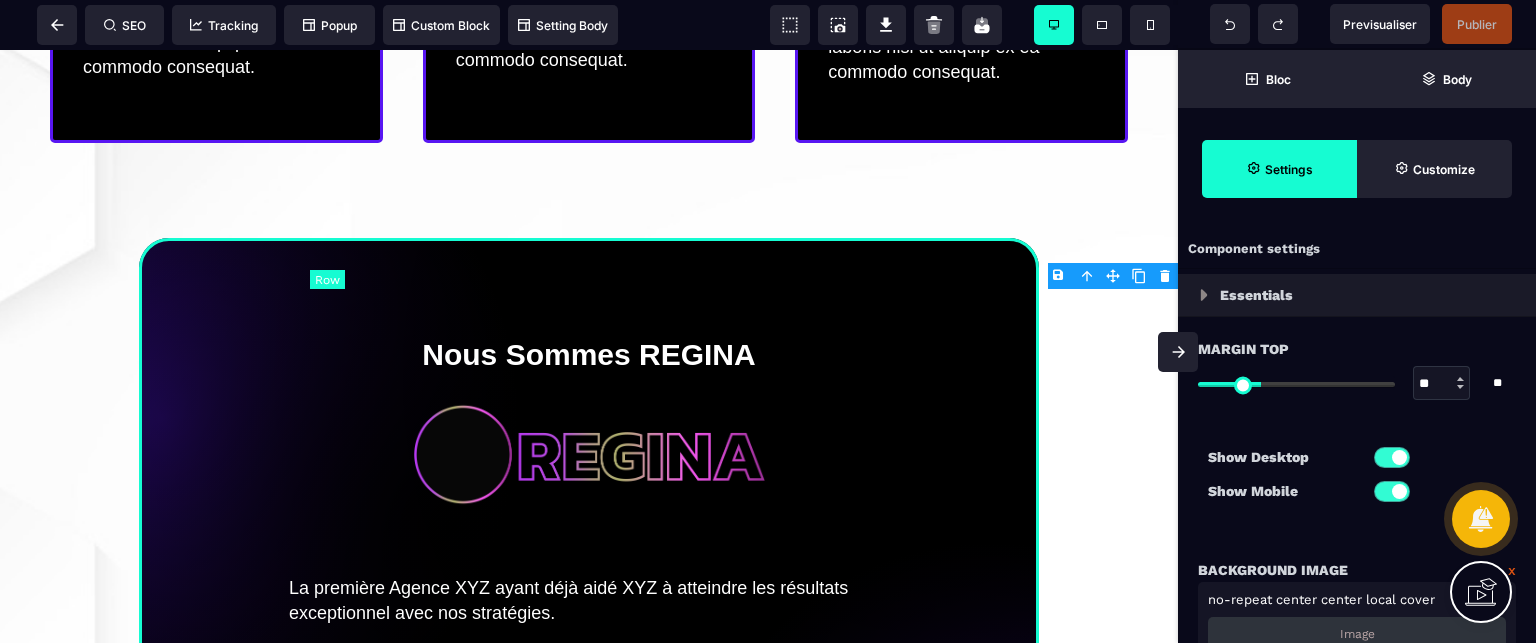 select on "*********" 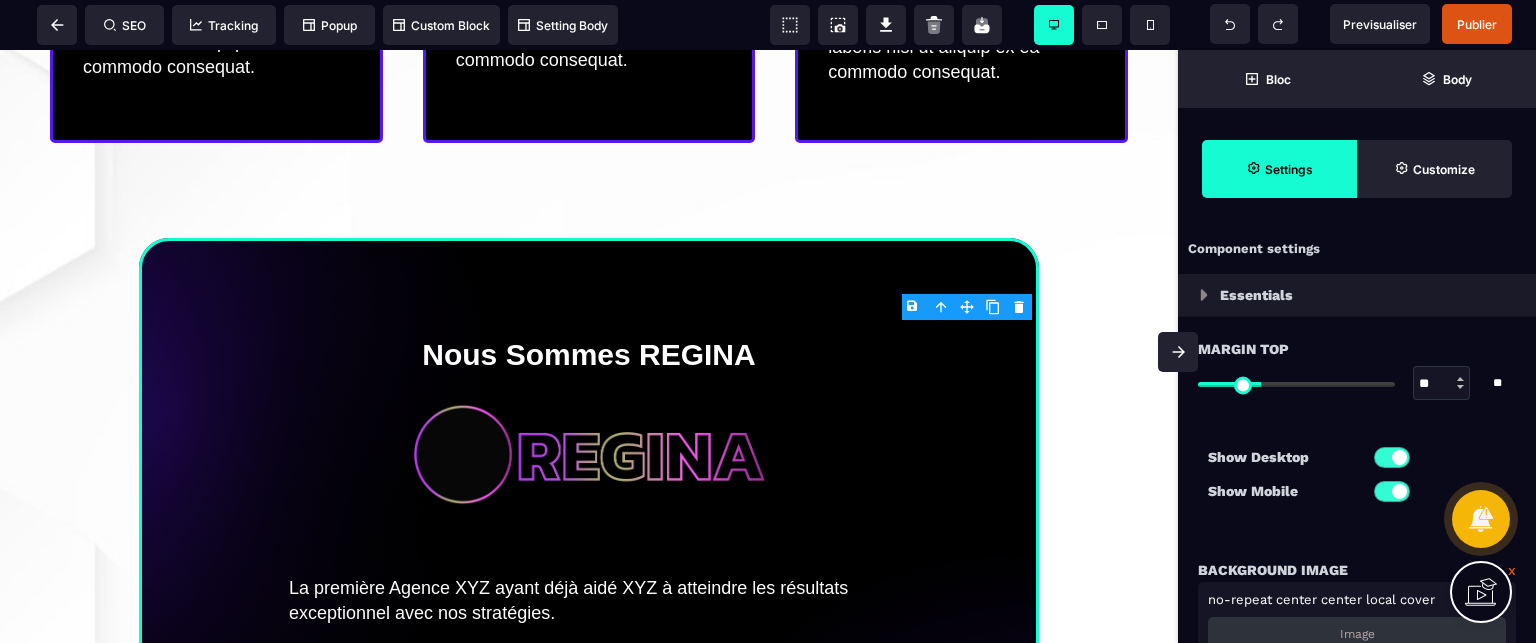 click on "Show Mobile" at bounding box center (1282, 491) 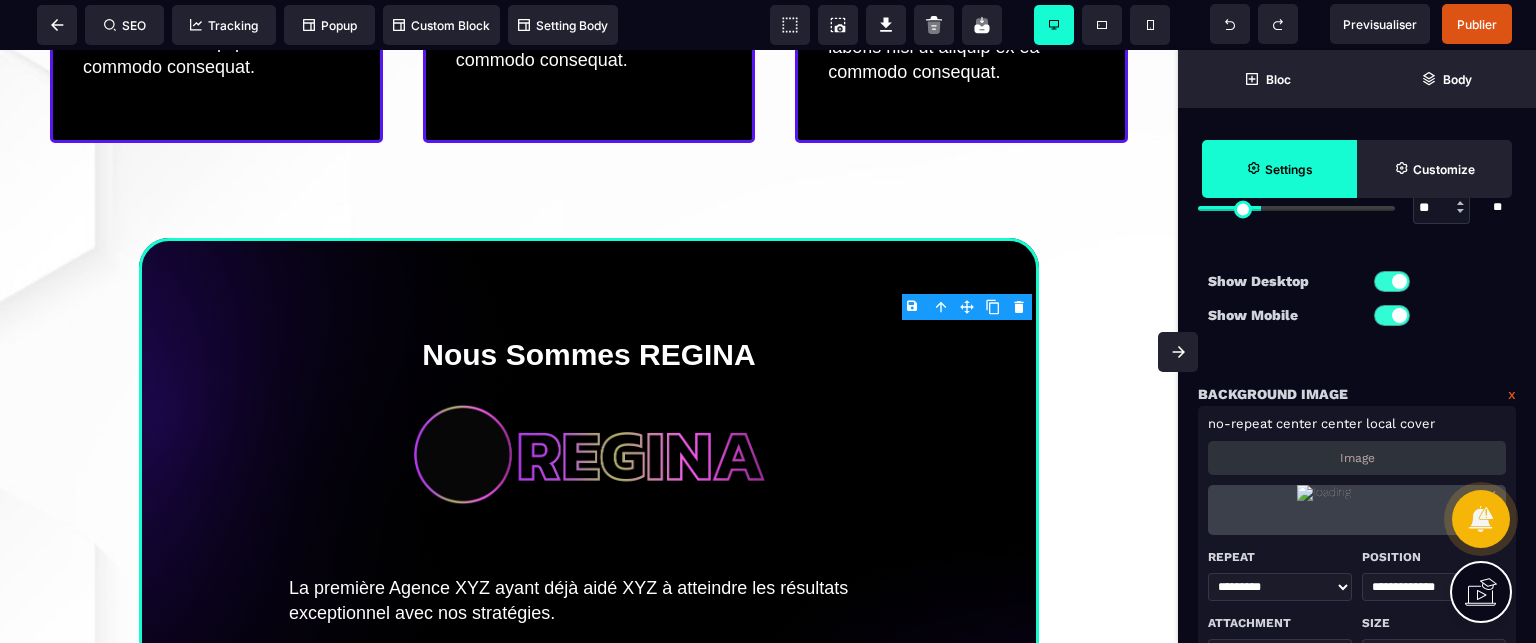 scroll, scrollTop: 320, scrollLeft: 0, axis: vertical 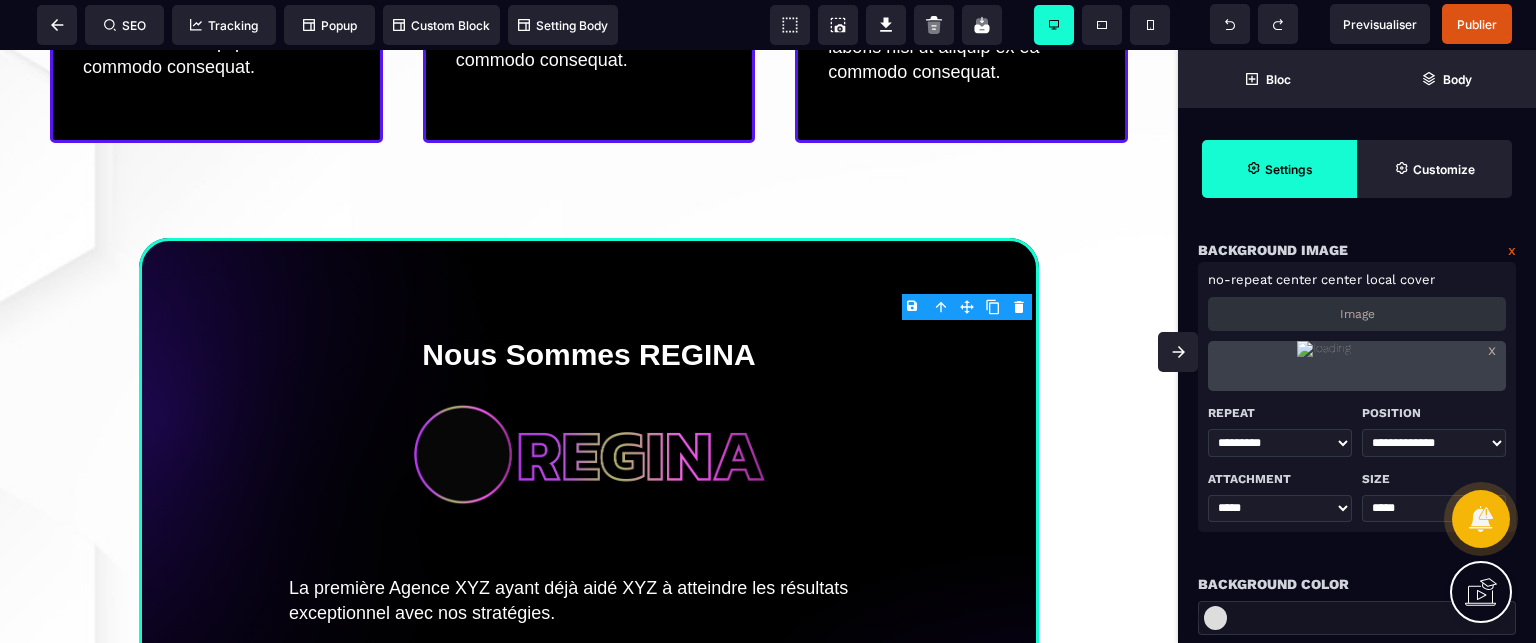 click on "x" at bounding box center [1512, 250] 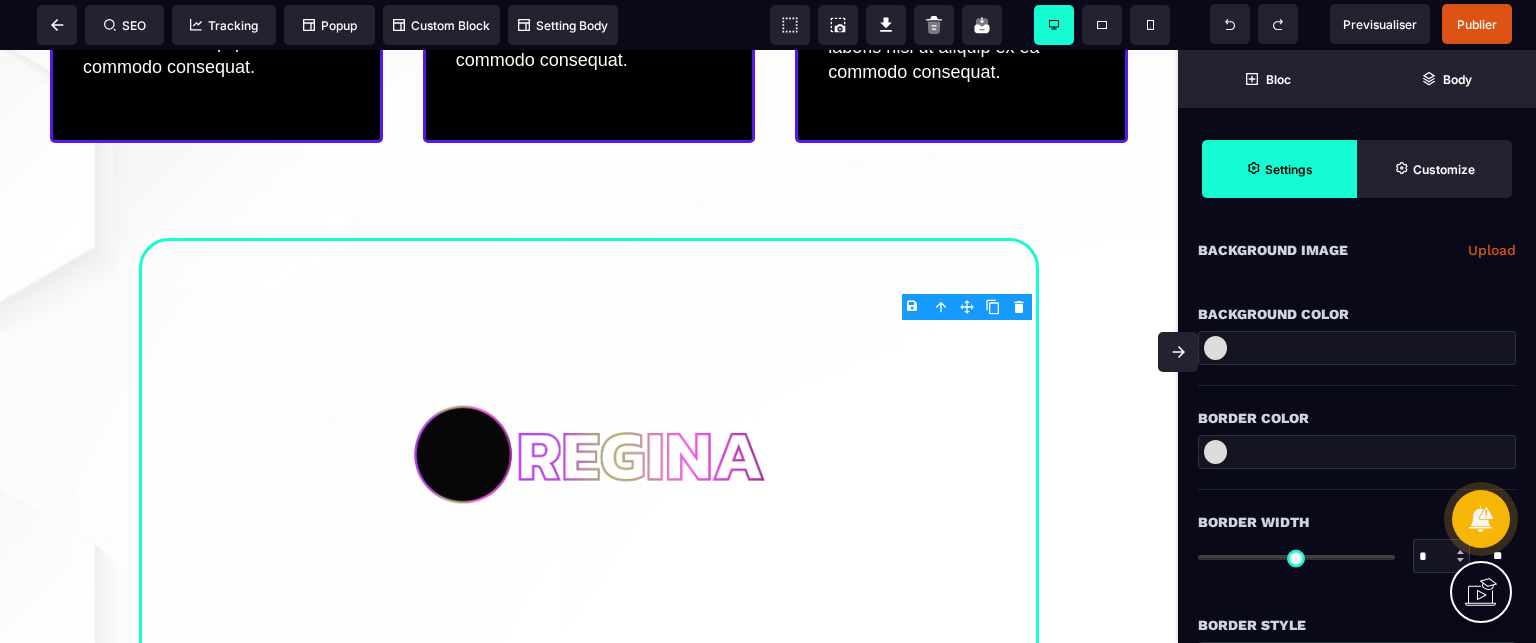 click at bounding box center [1215, 348] 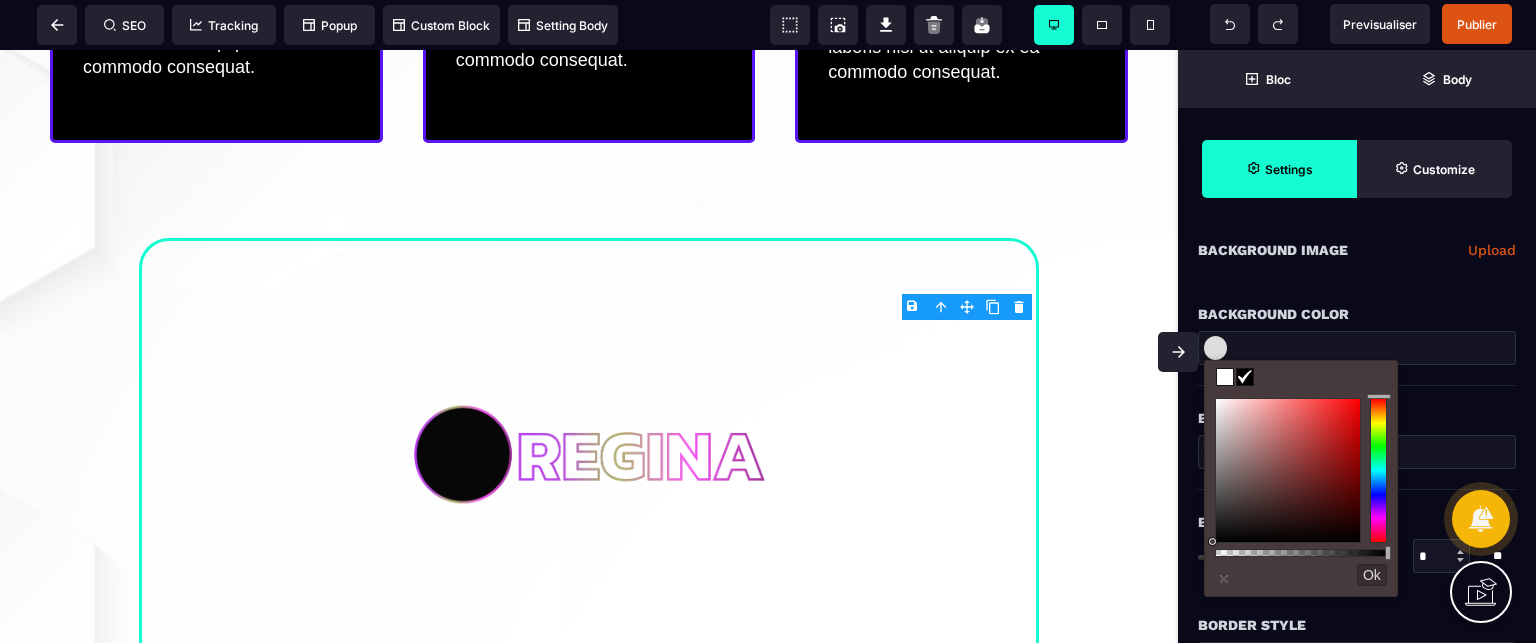 type on "*******" 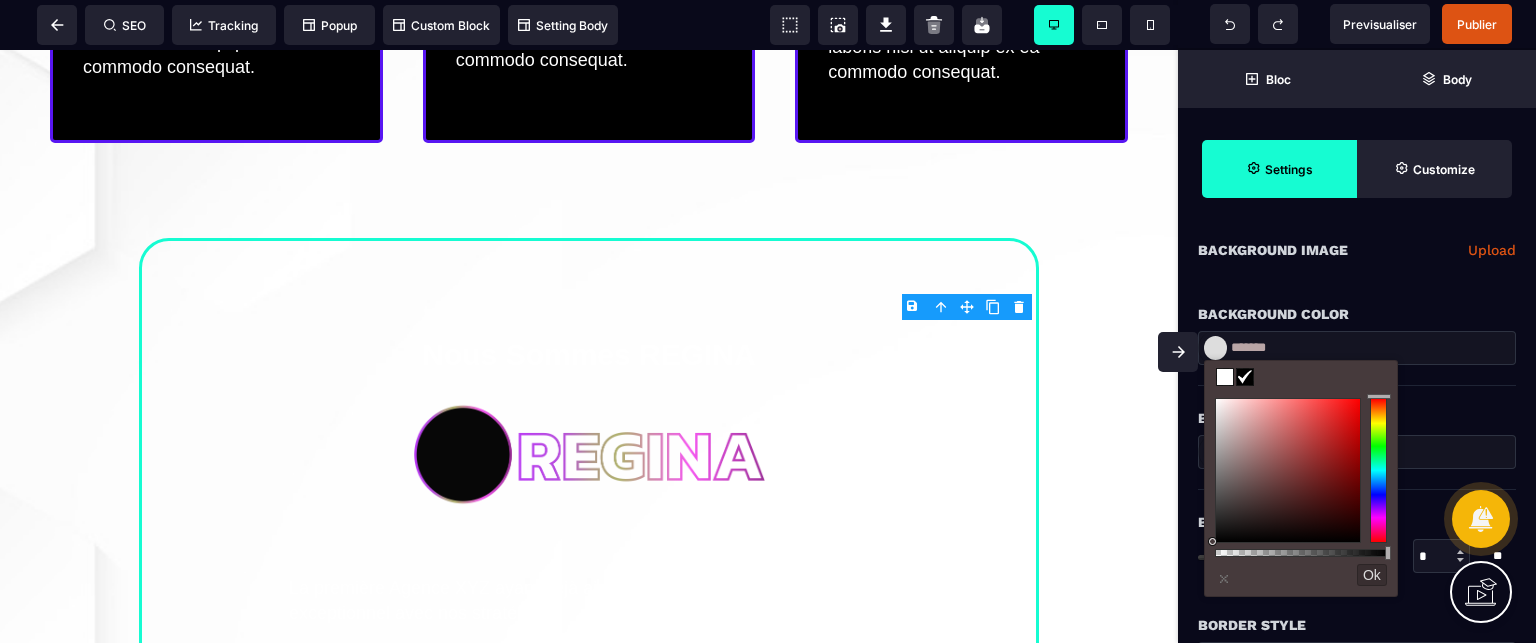 type on "***" 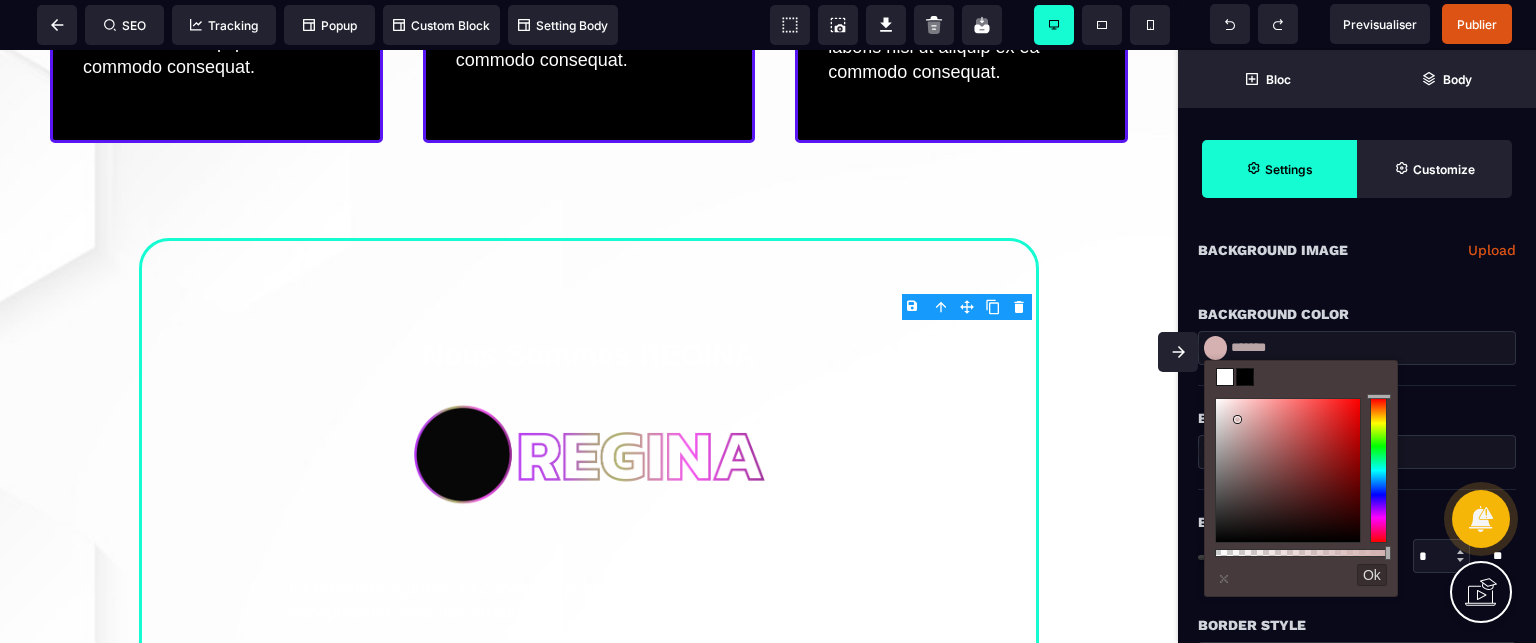 type on "*******" 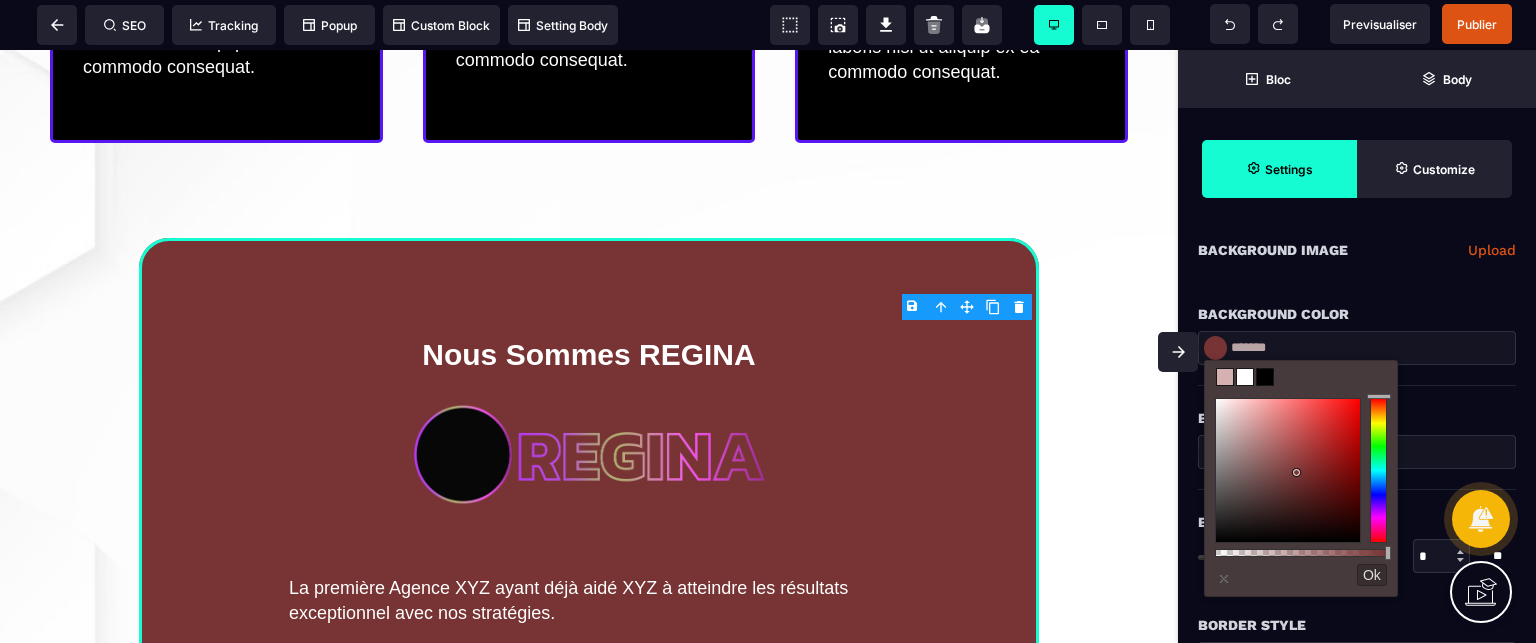 type on "*******" 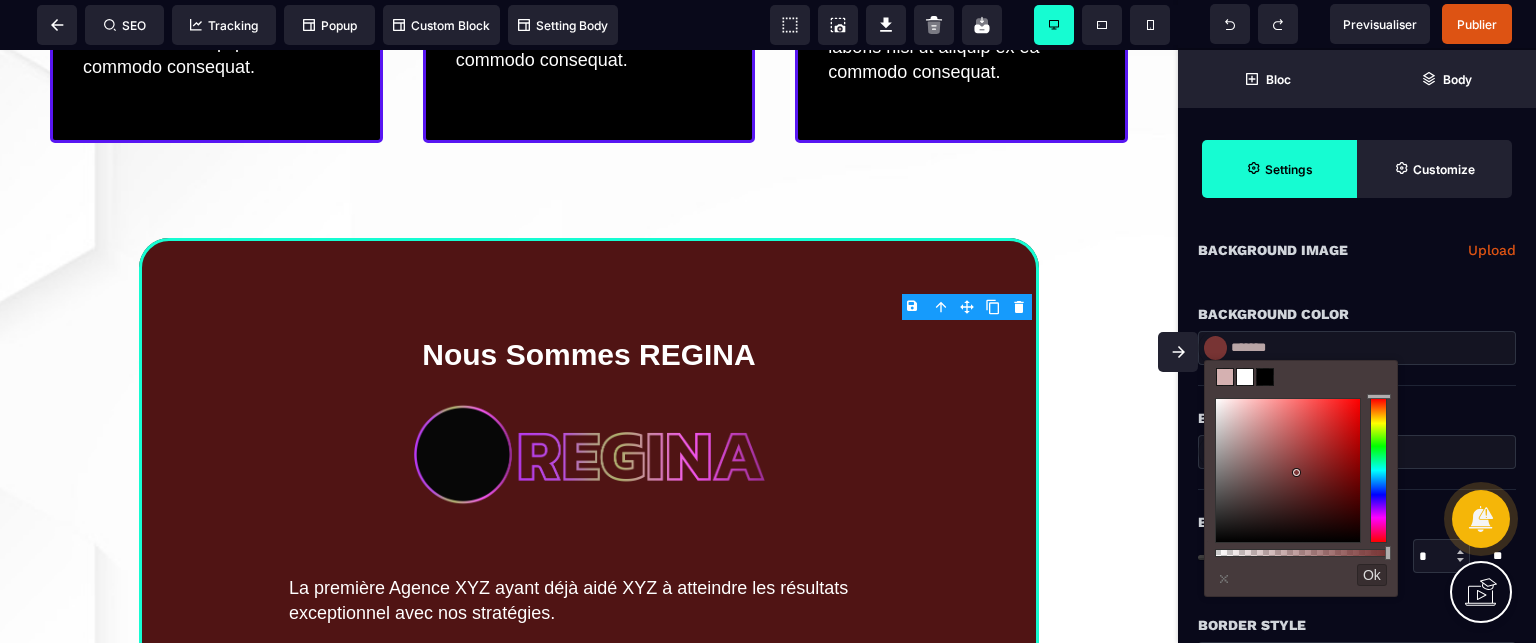 type on "*******" 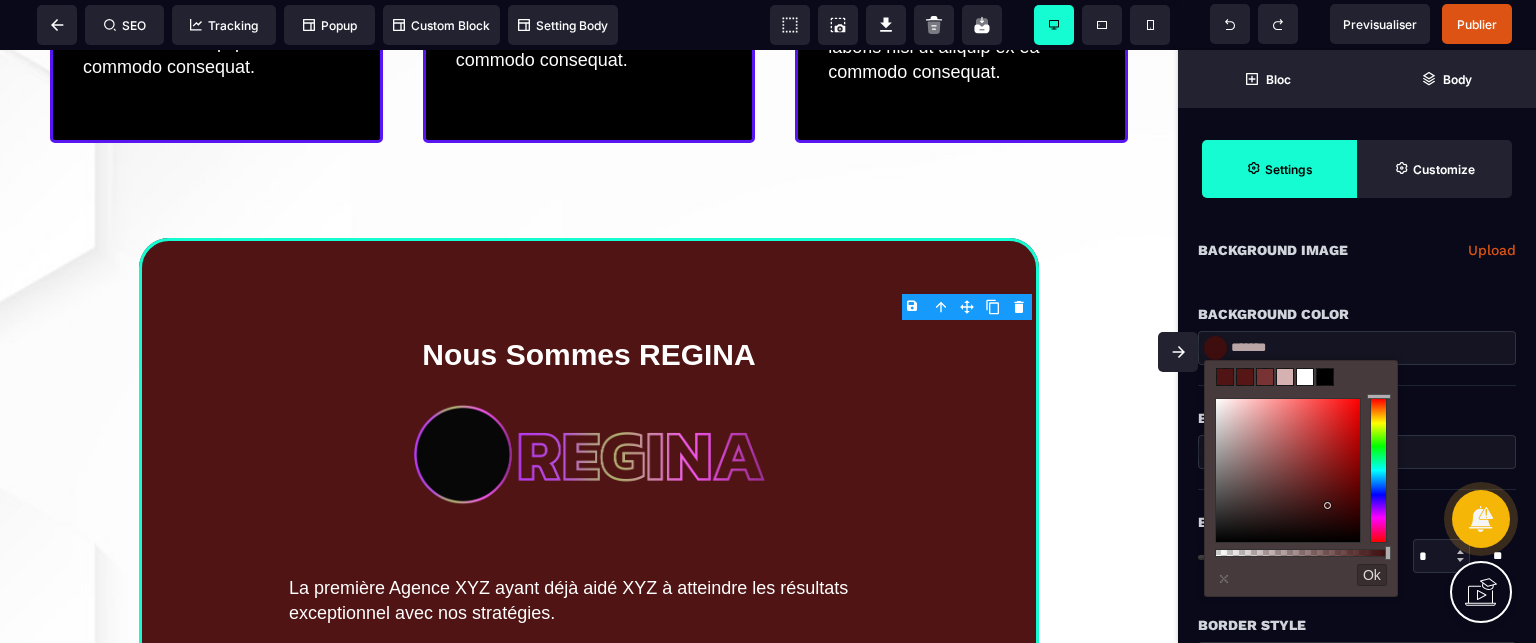 type on "*******" 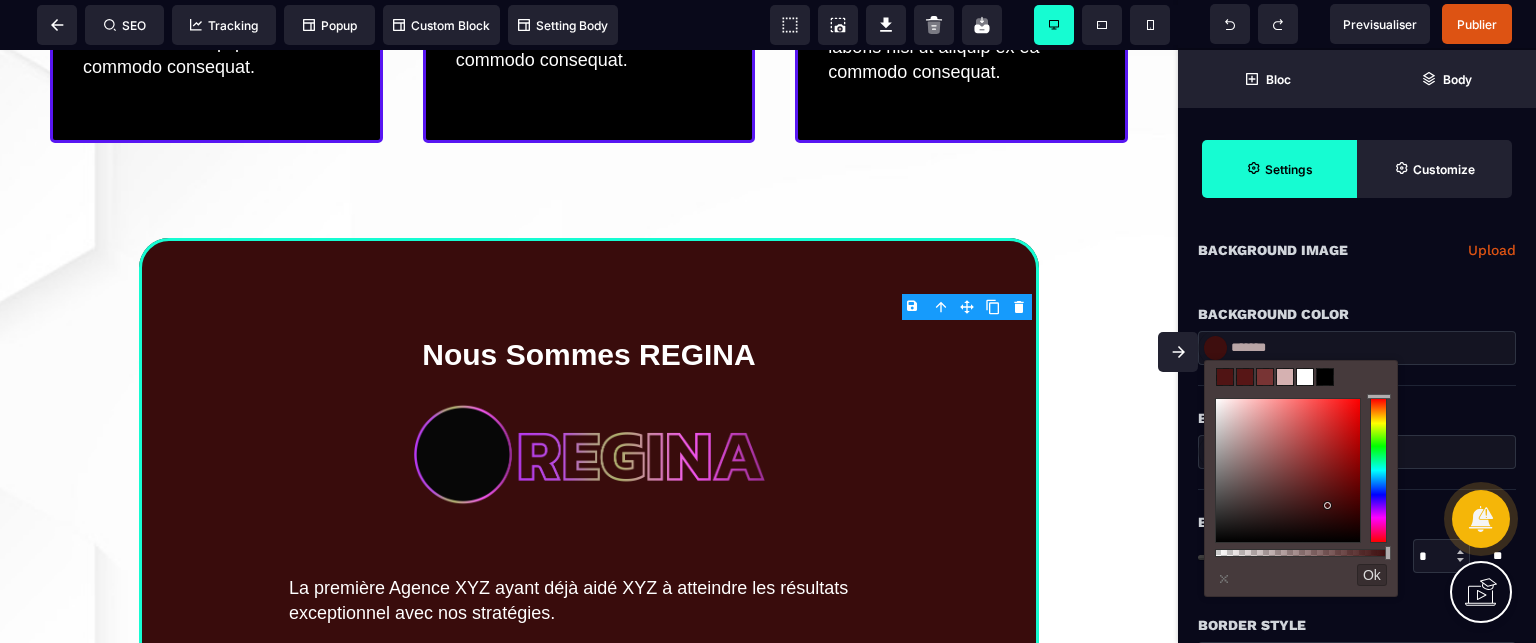 type on "*******" 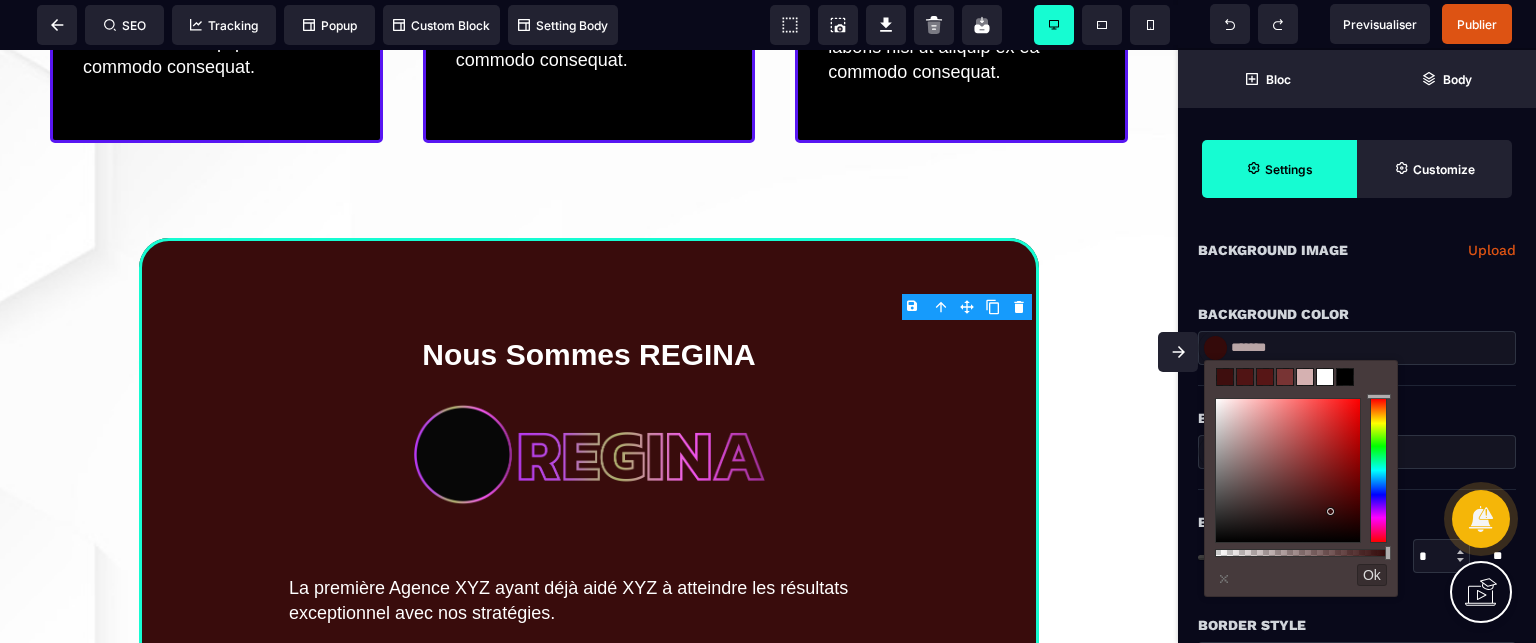 type on "*******" 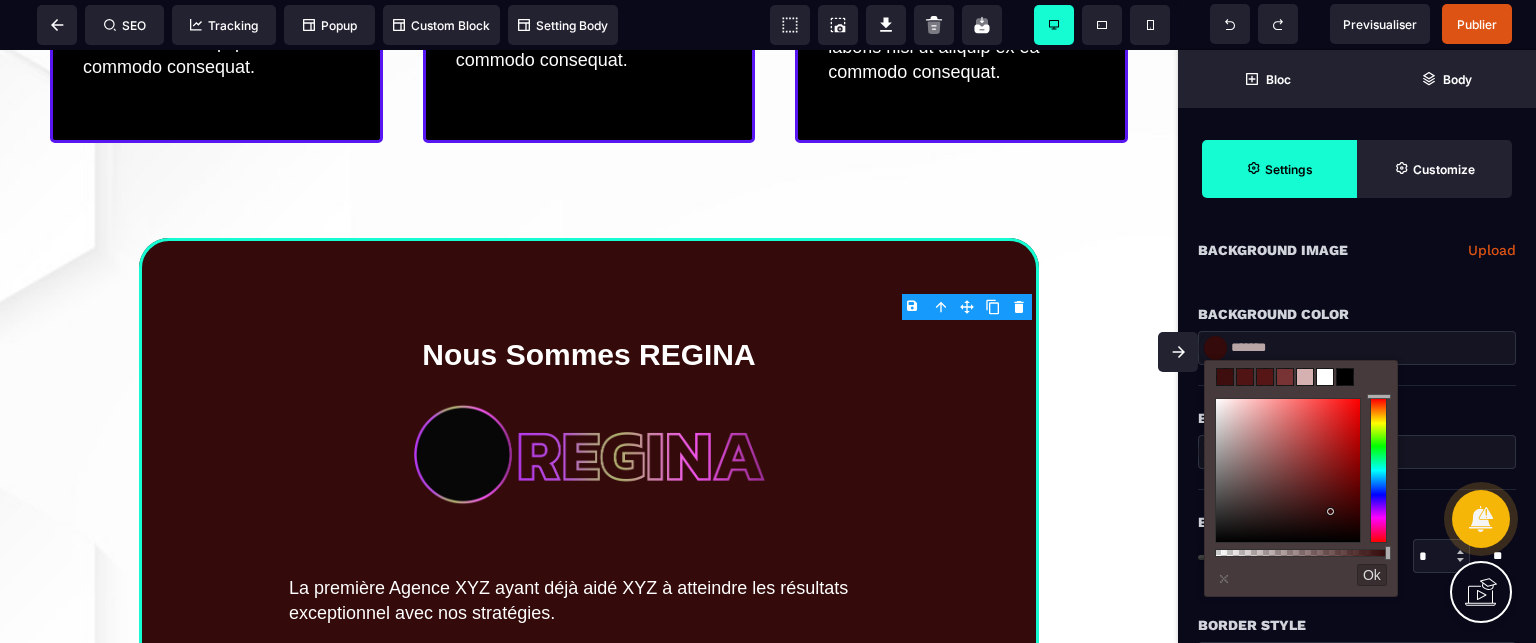 type on "***" 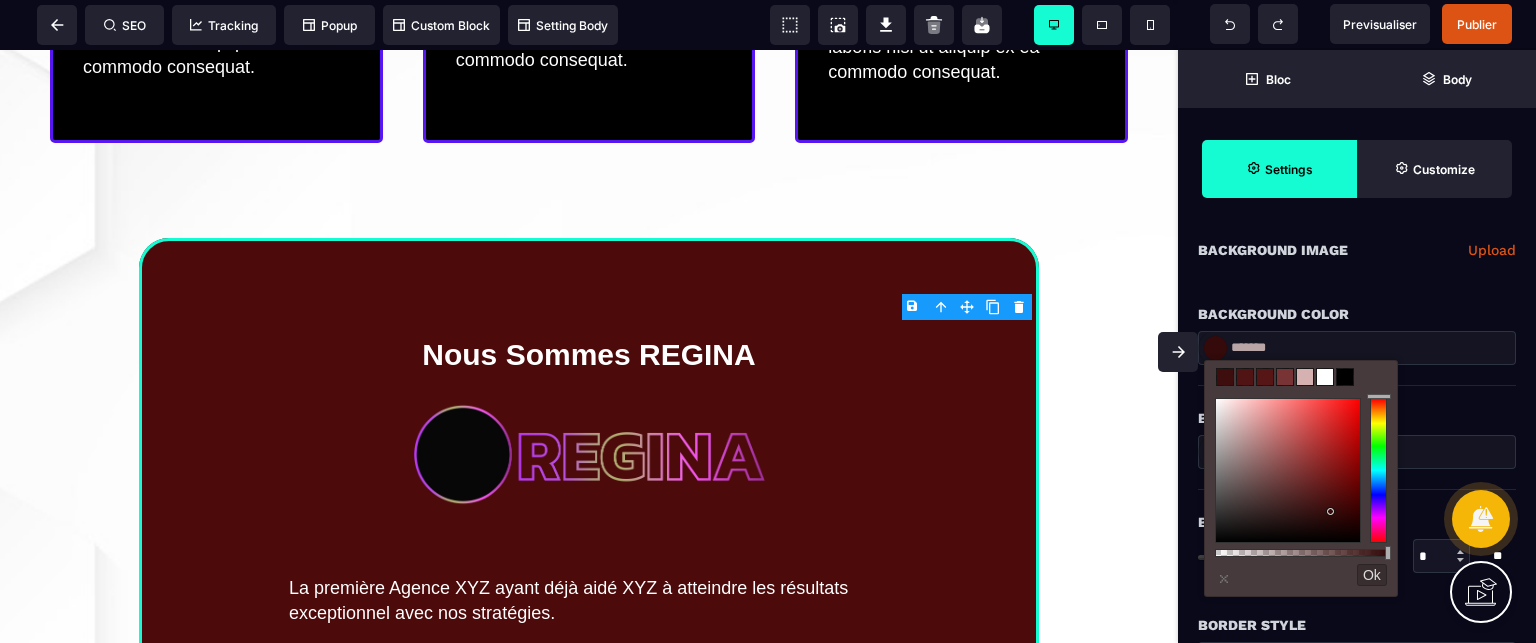 type on "***" 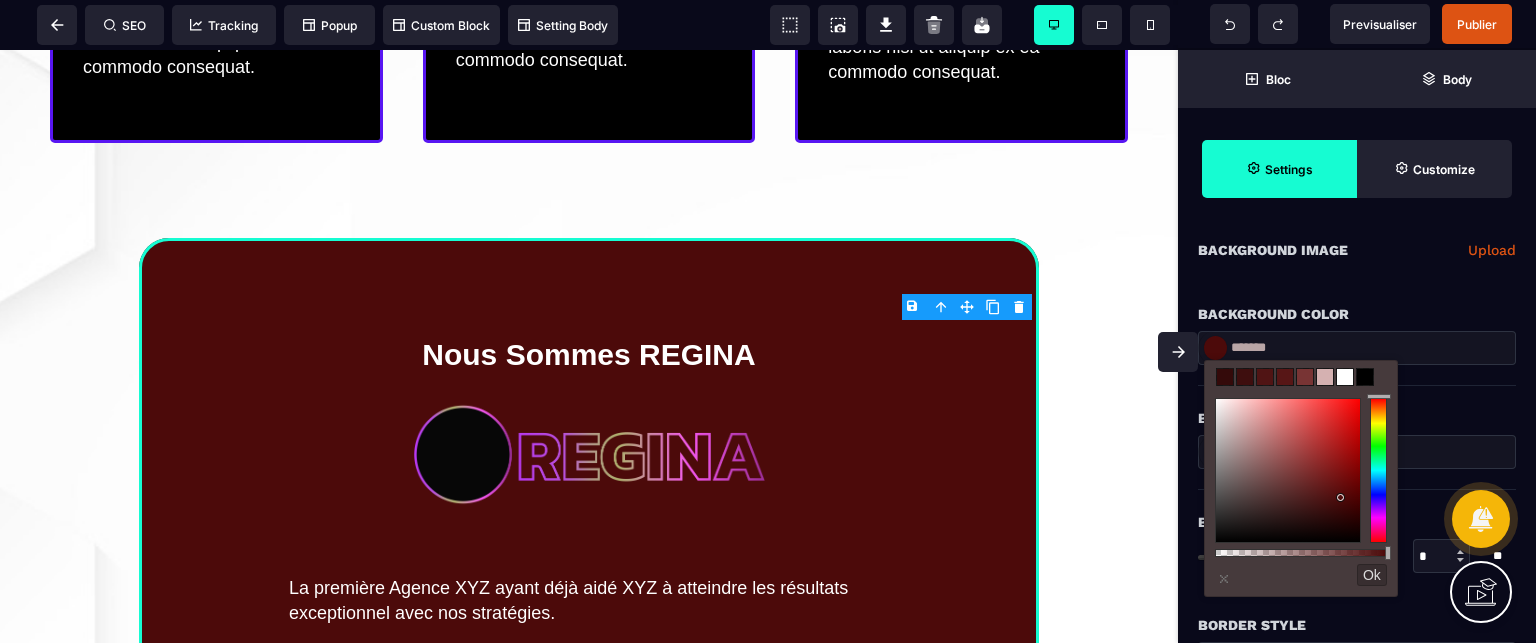 type on "*******" 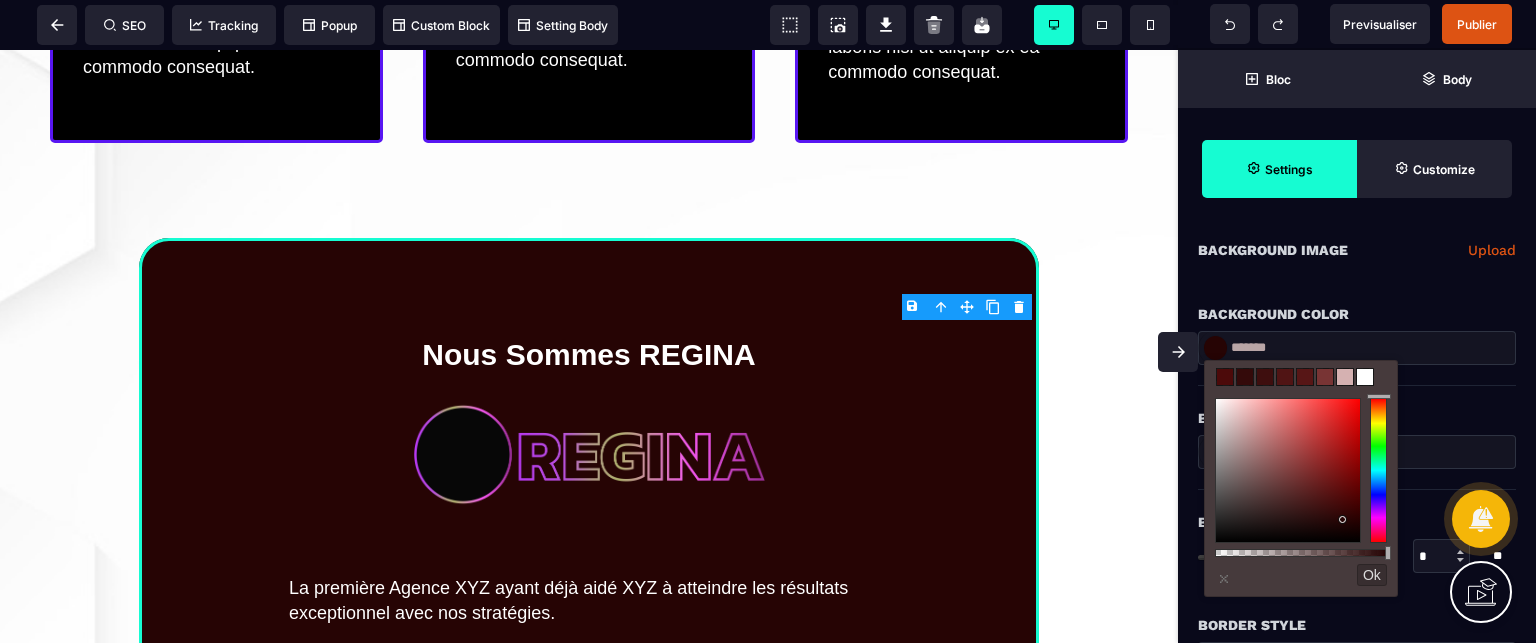 type on "*******" 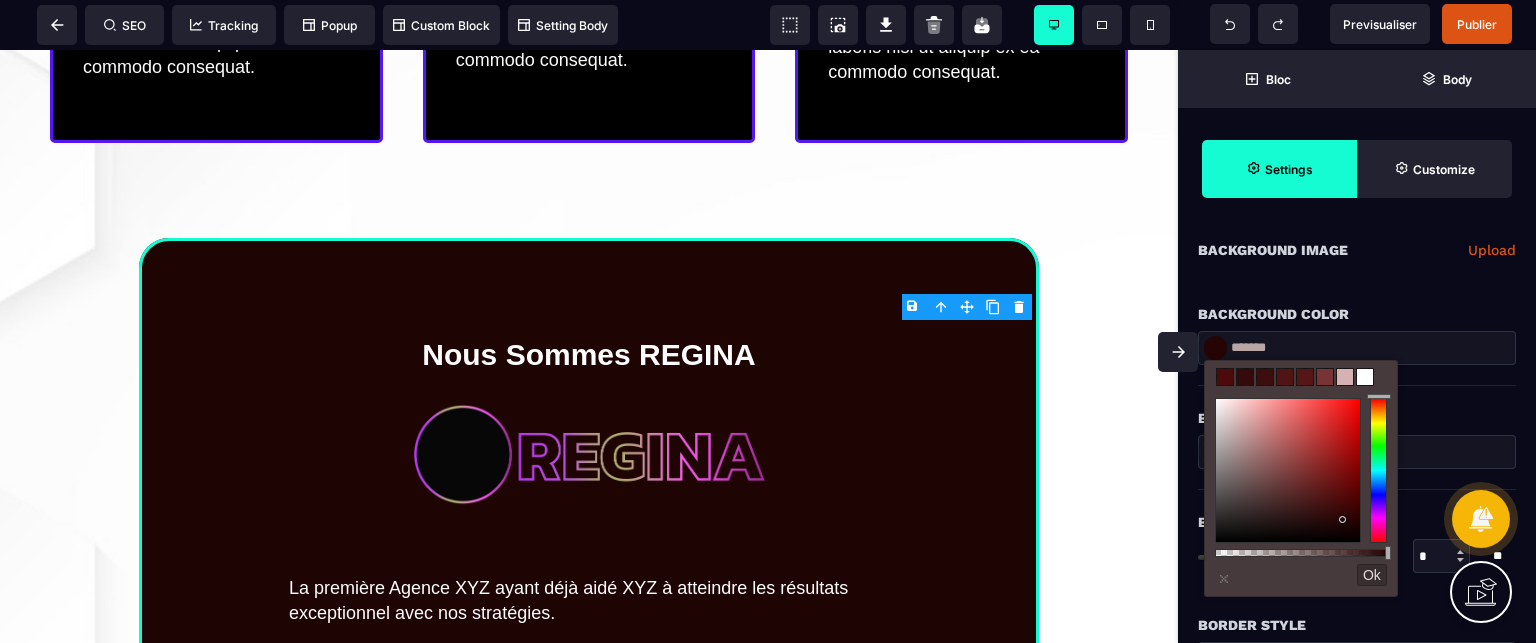 type on "*******" 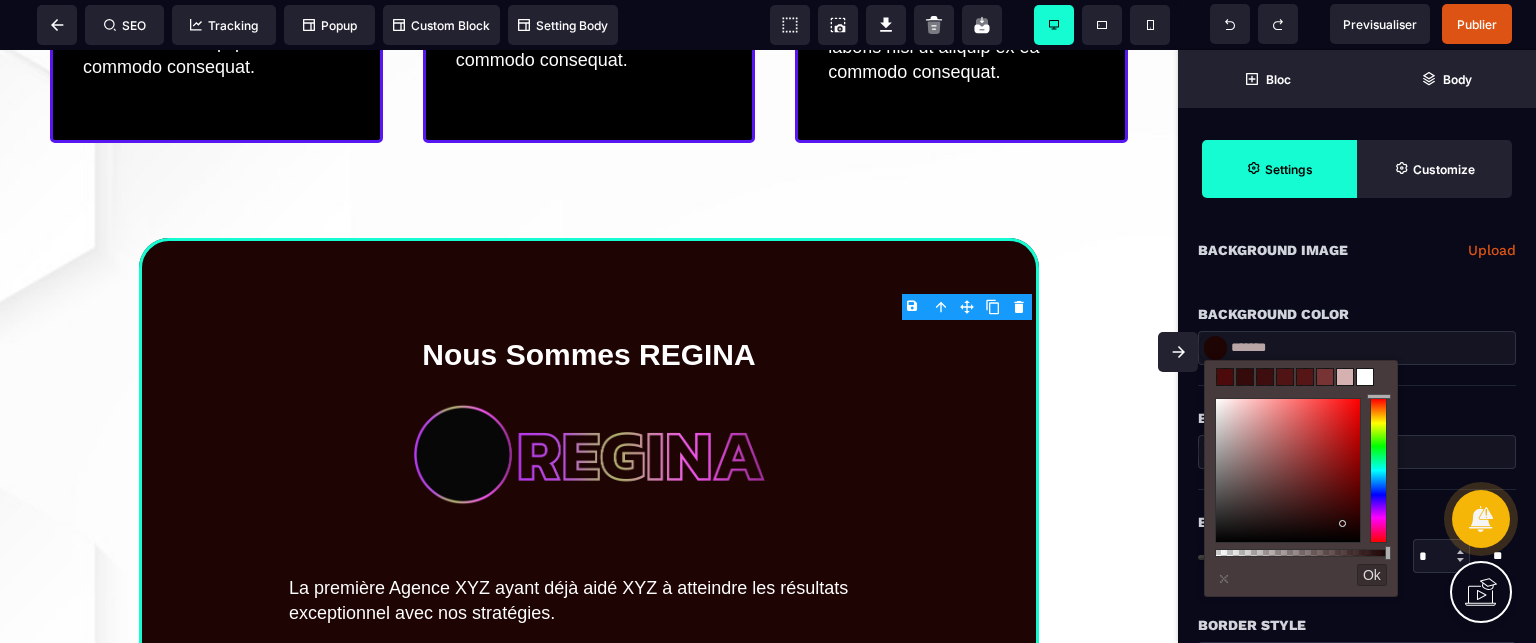 type on "*******" 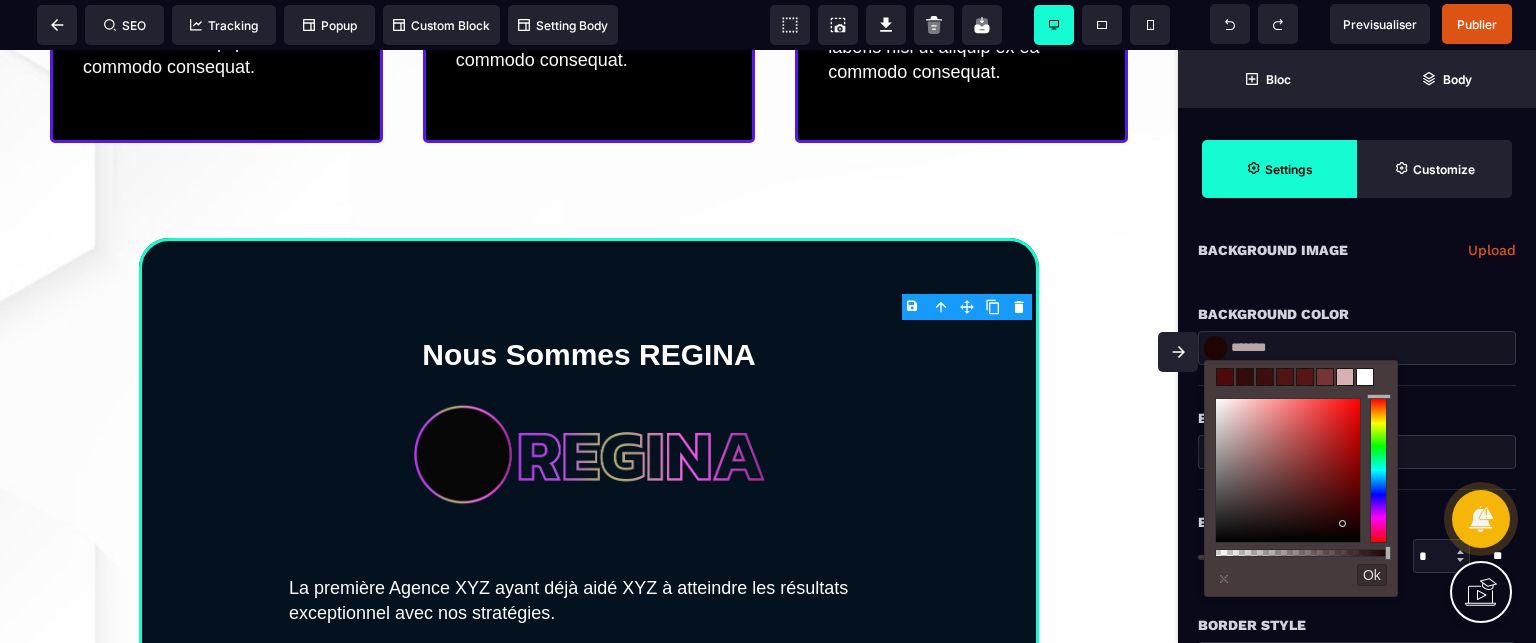click at bounding box center [1378, 471] 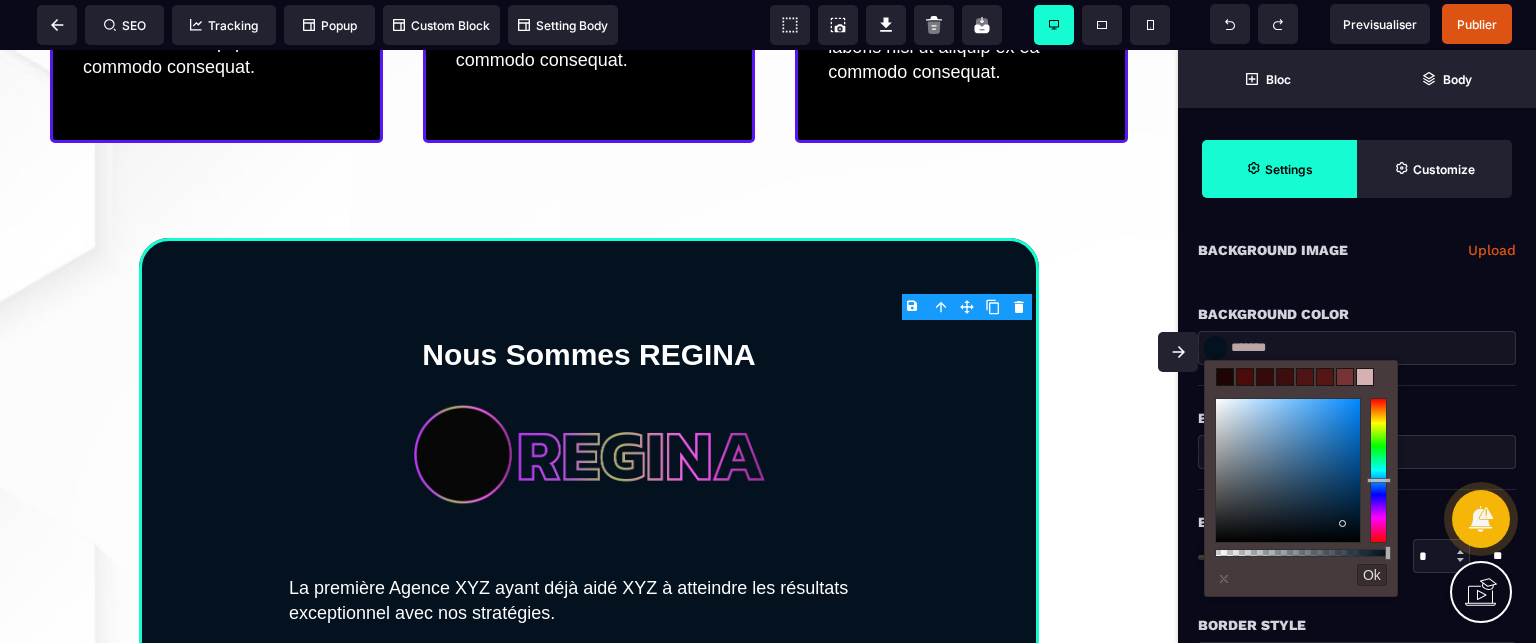 type on "*******" 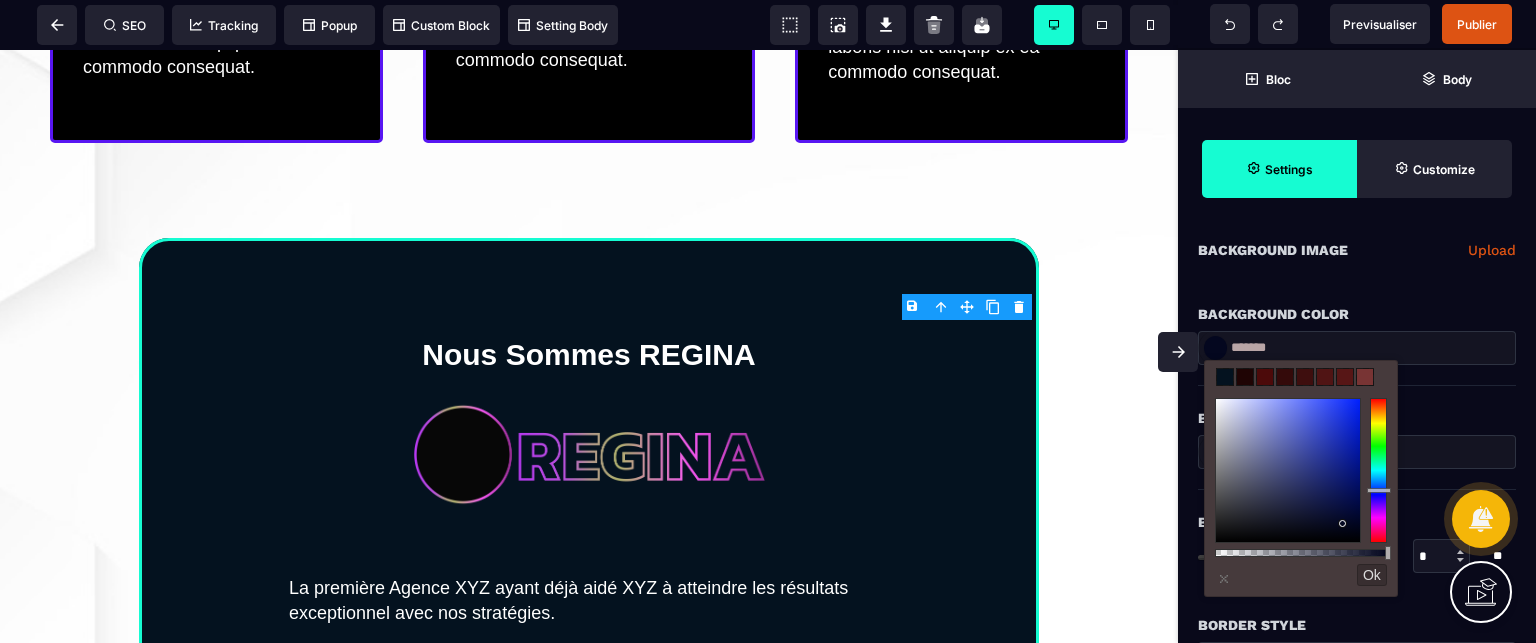 type on "***" 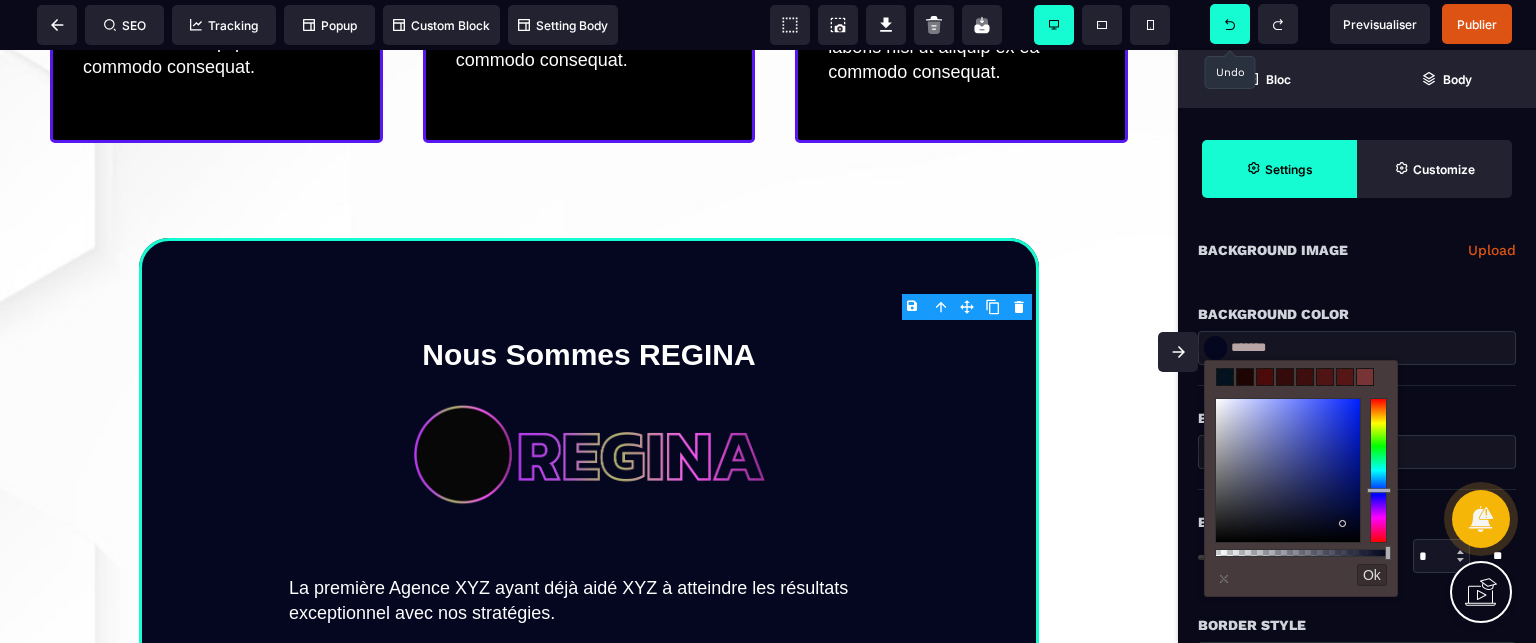 click at bounding box center [1230, 24] 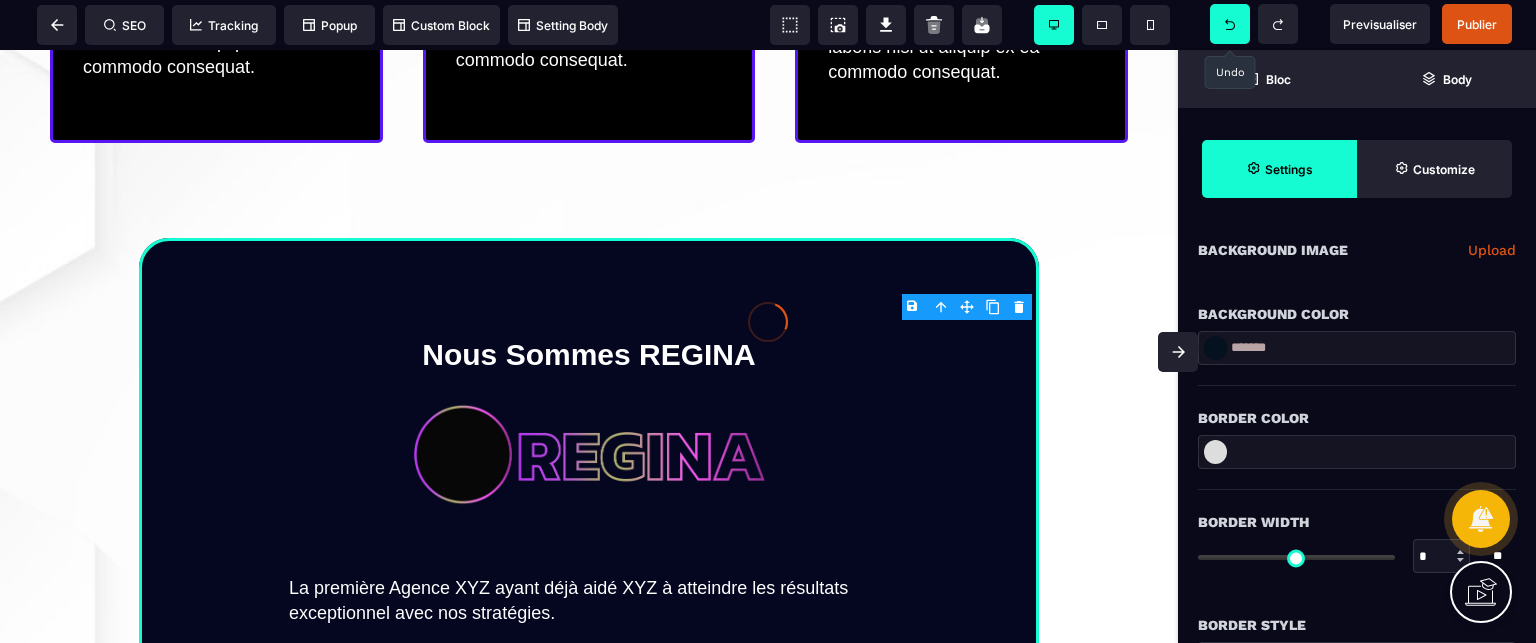 type on "***" 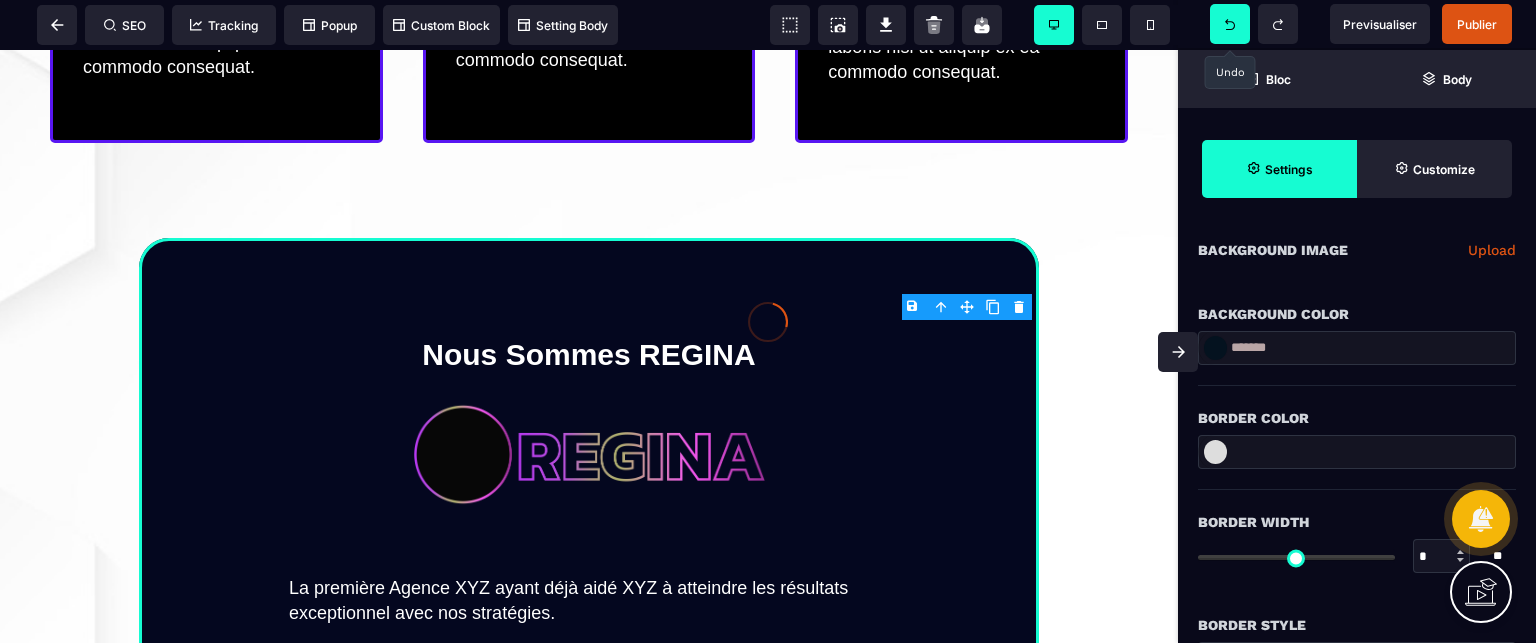 type on "***" 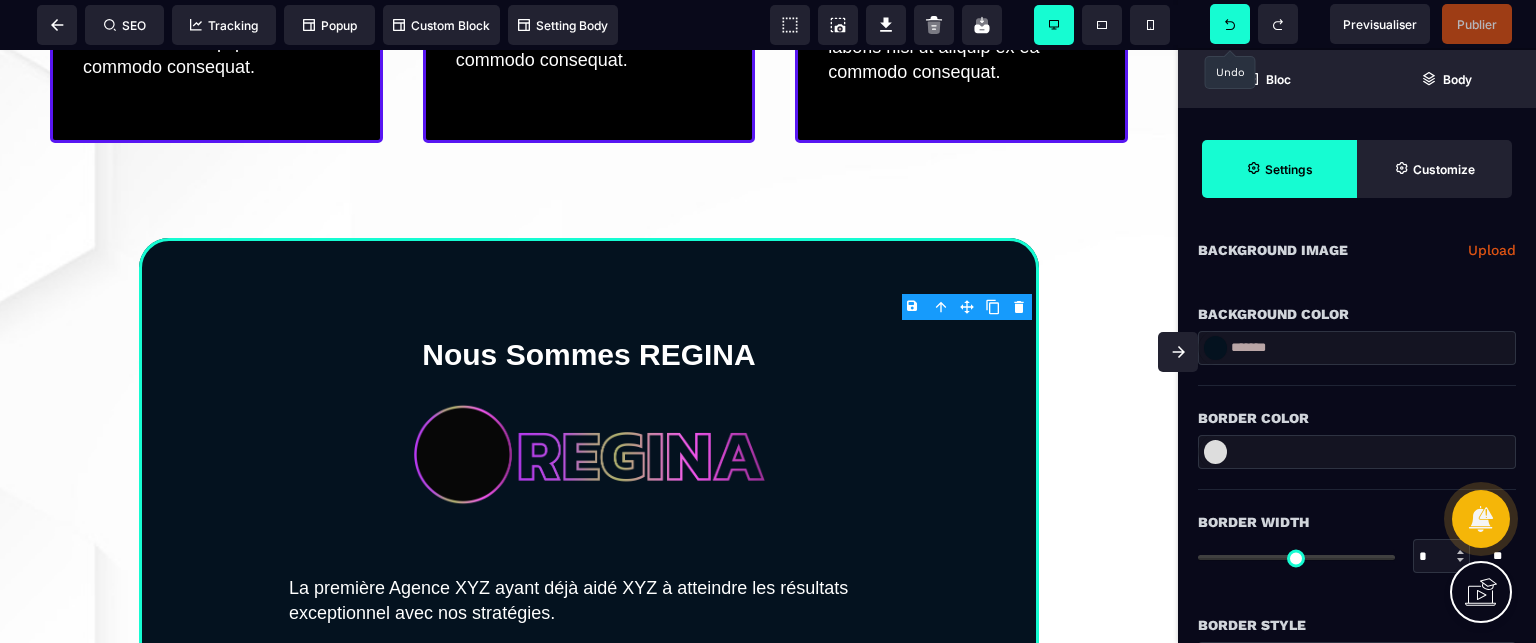 click 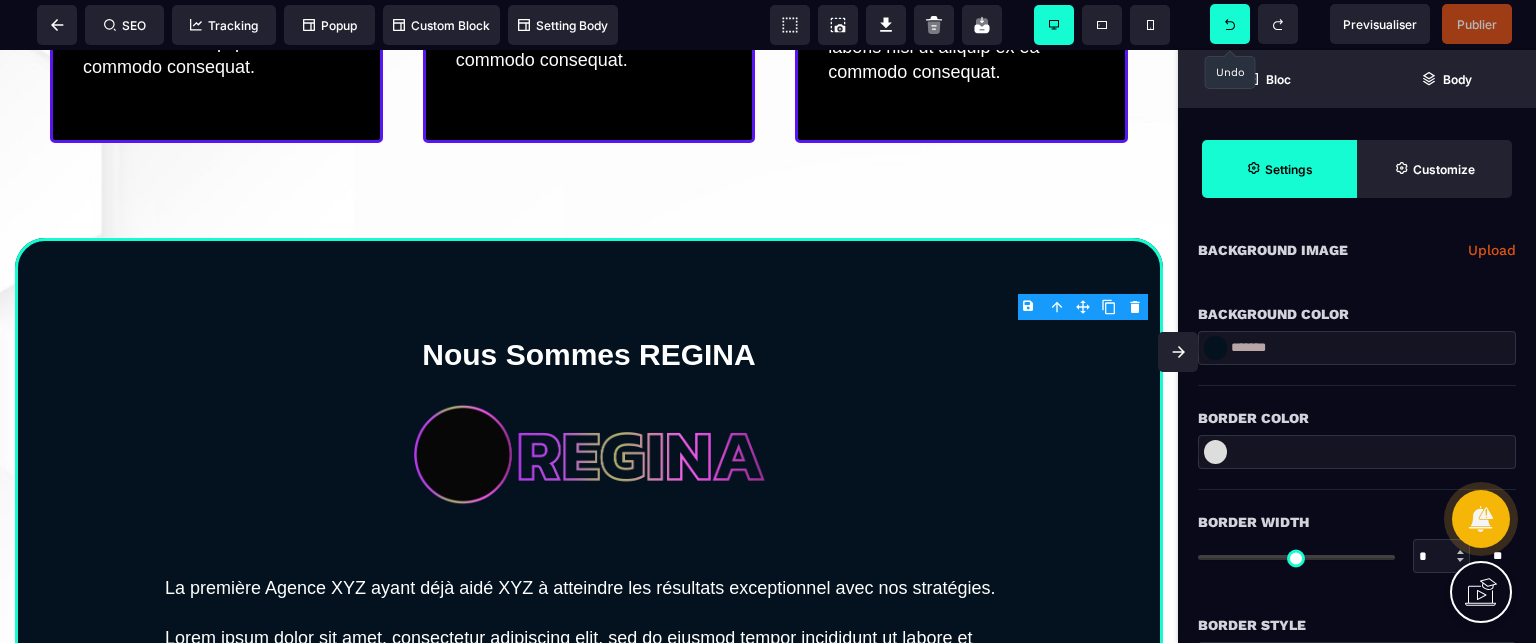 click 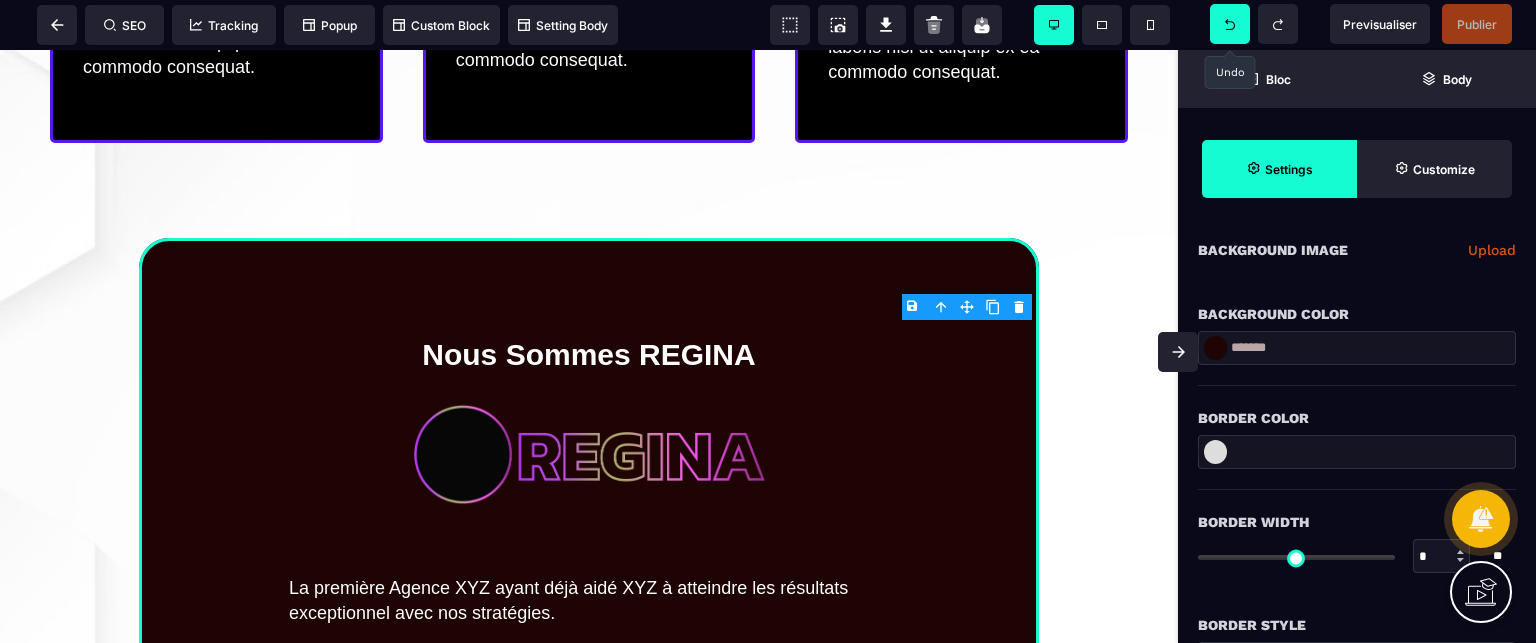 click 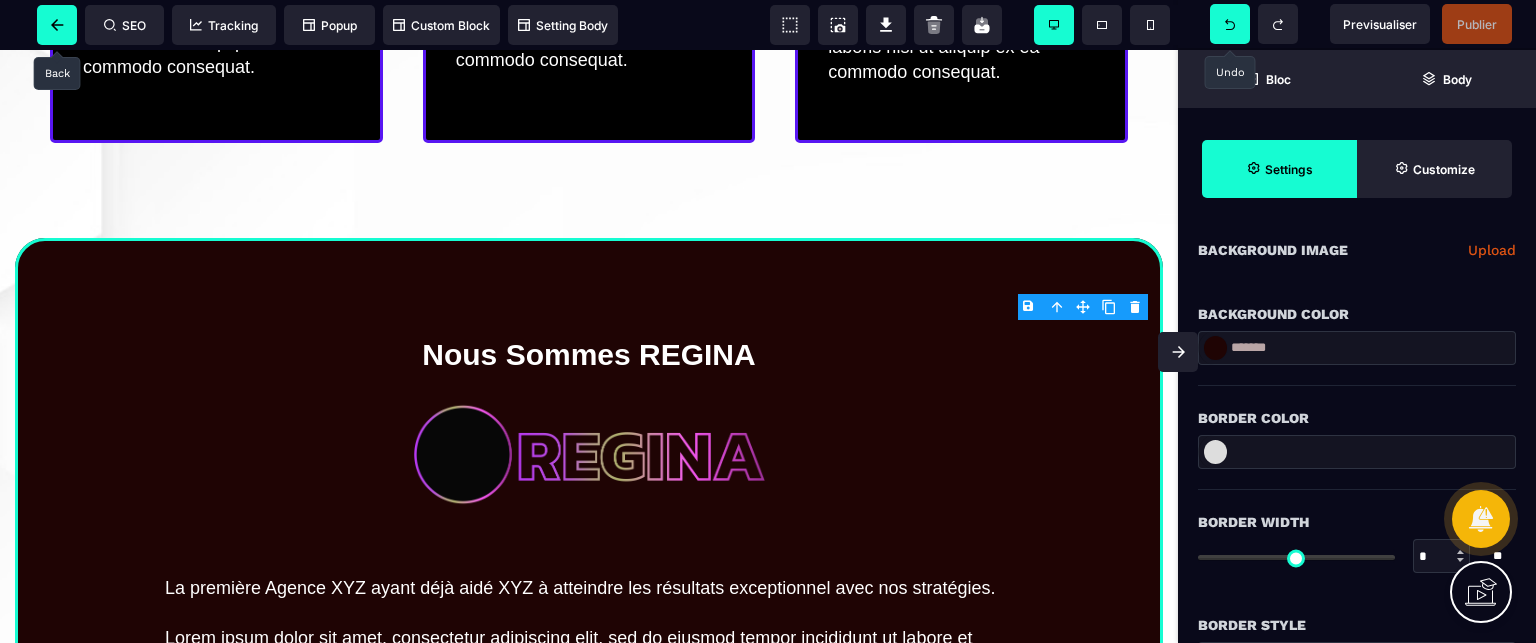 click 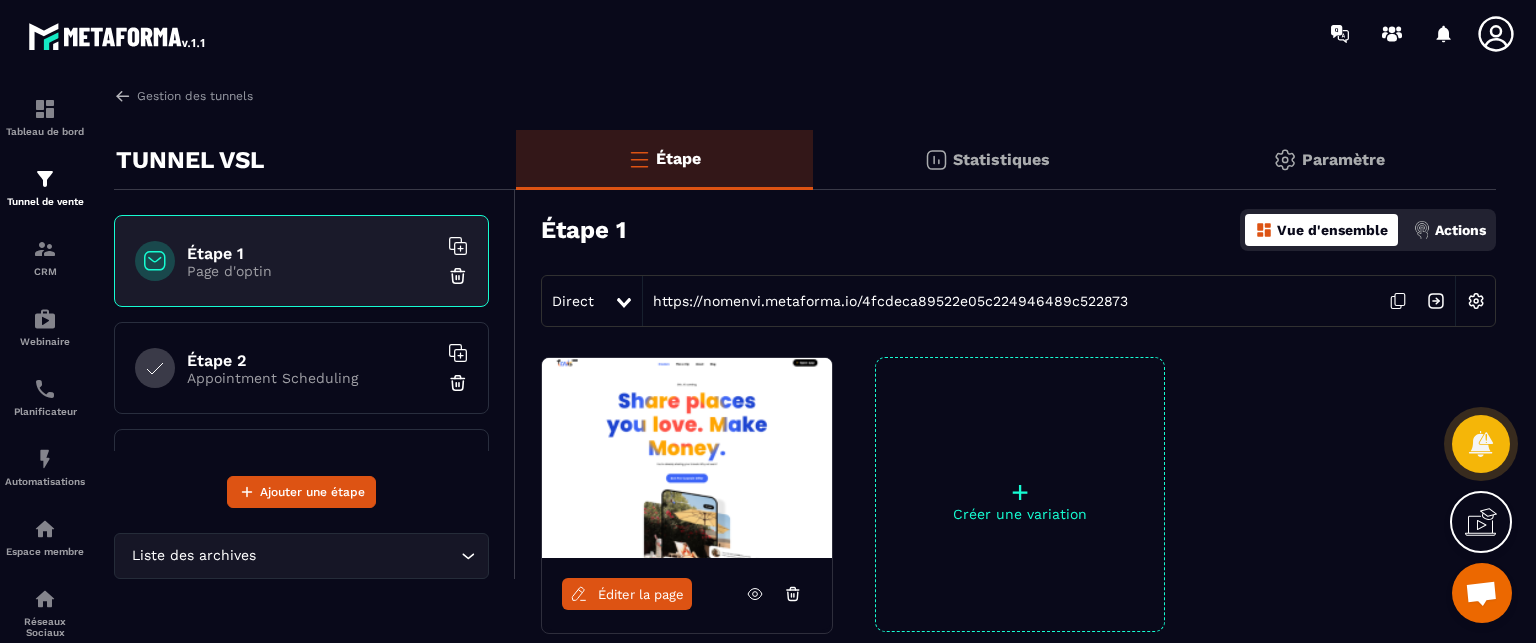 click on "Éditer la page" at bounding box center [641, 594] 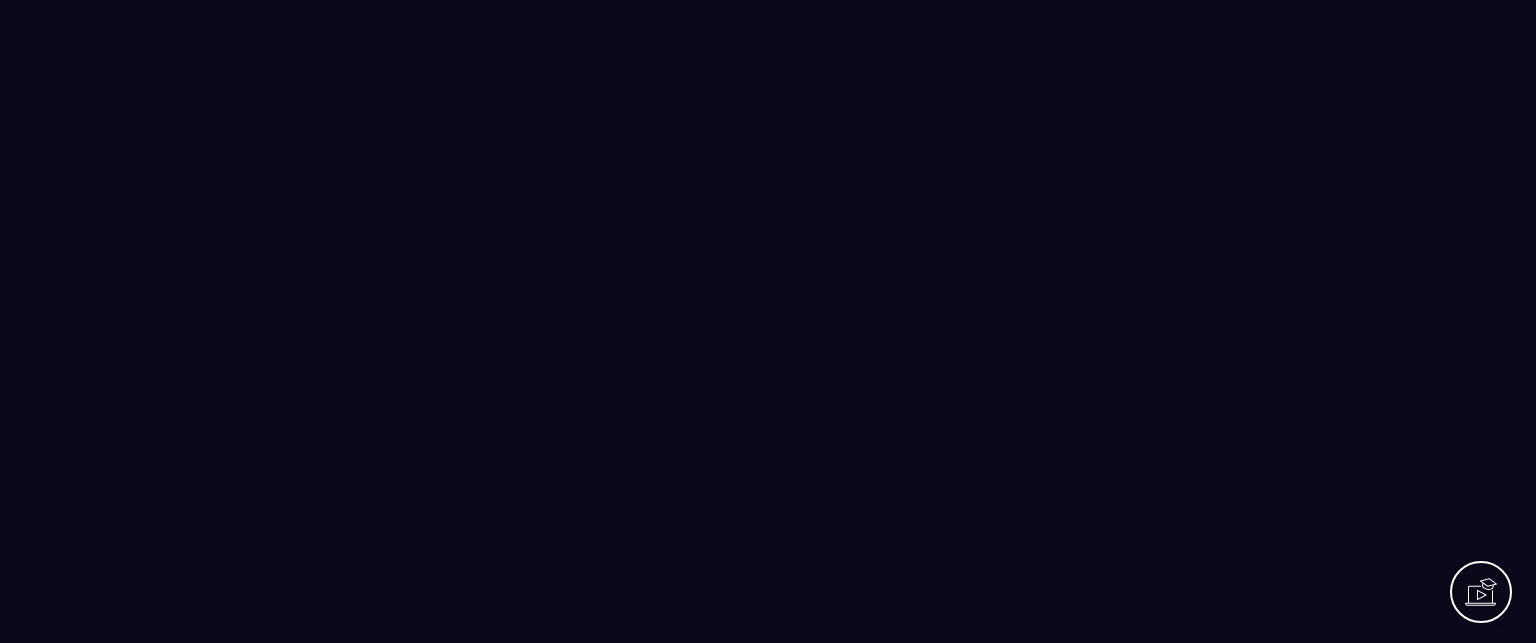 scroll, scrollTop: 0, scrollLeft: 0, axis: both 